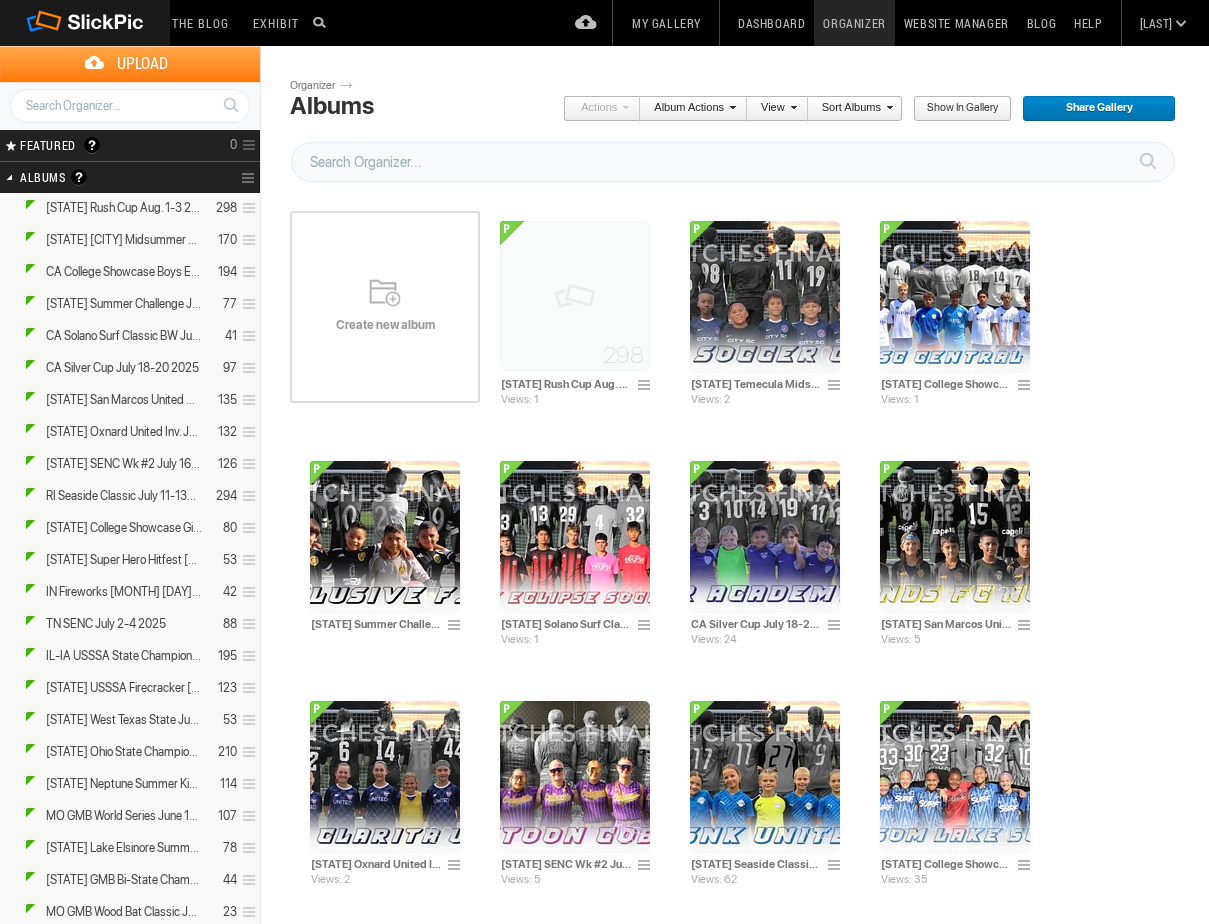 scroll, scrollTop: 0, scrollLeft: 0, axis: both 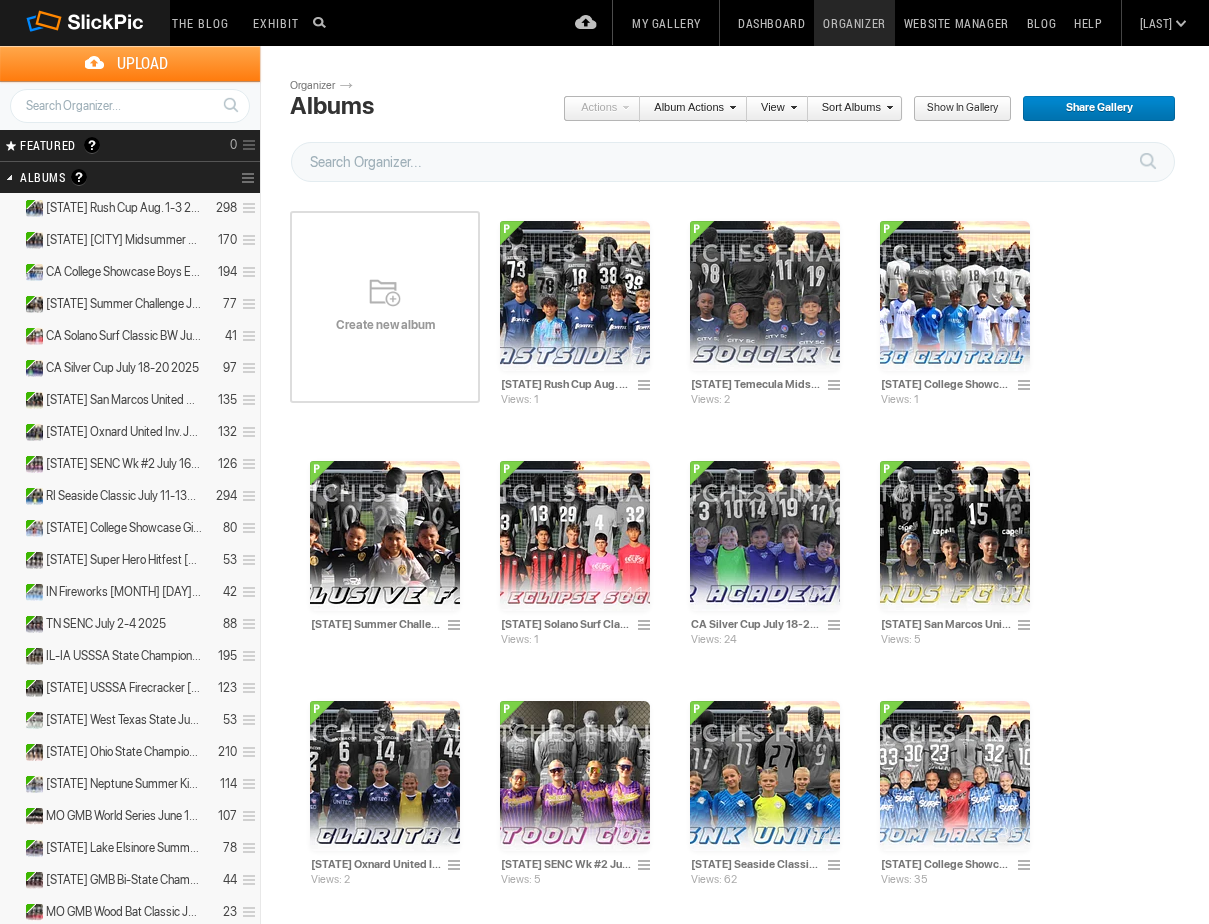 click on "Create new album" at bounding box center [385, 307] 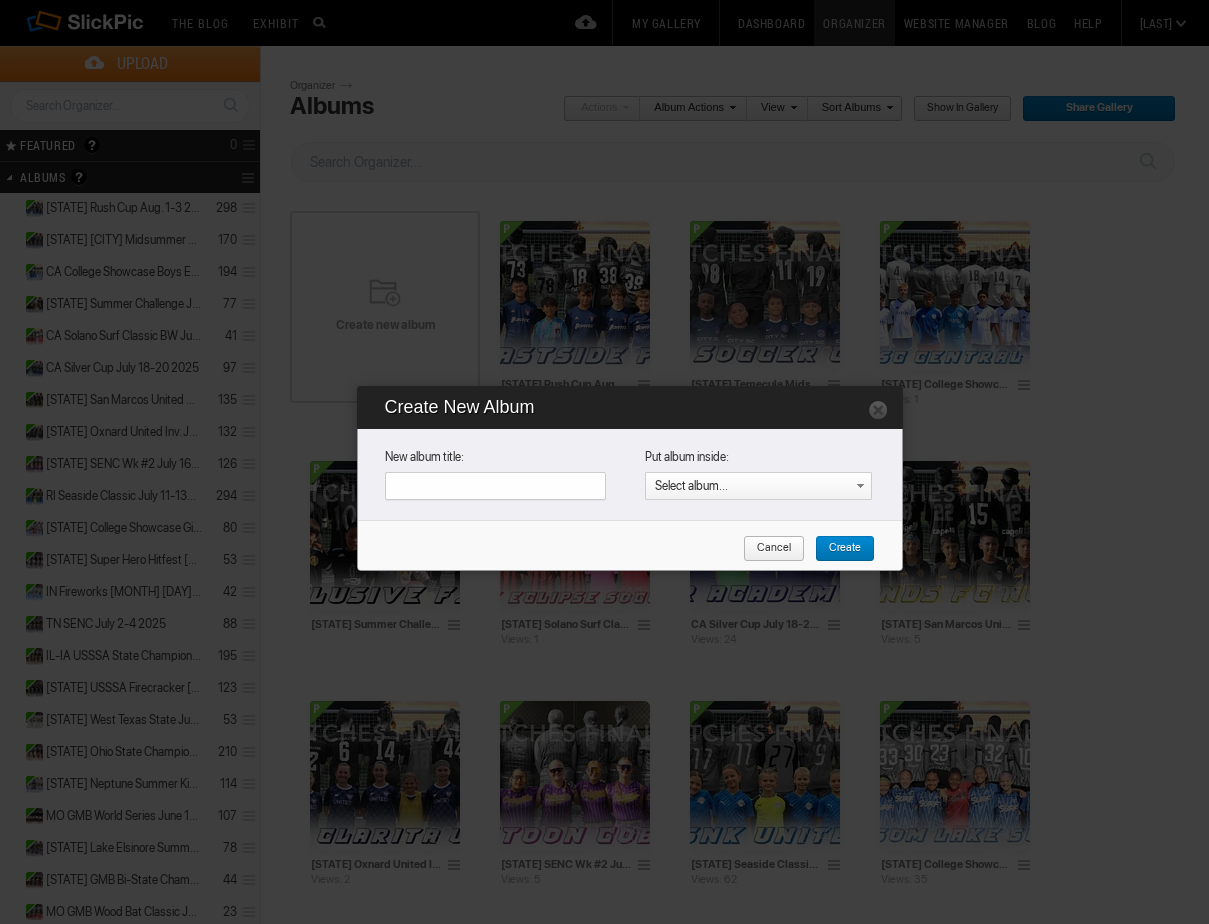 paste on "CA Solano Surf Classic GW Aug. 1-3 2025 (Completed WITH Watermark)" 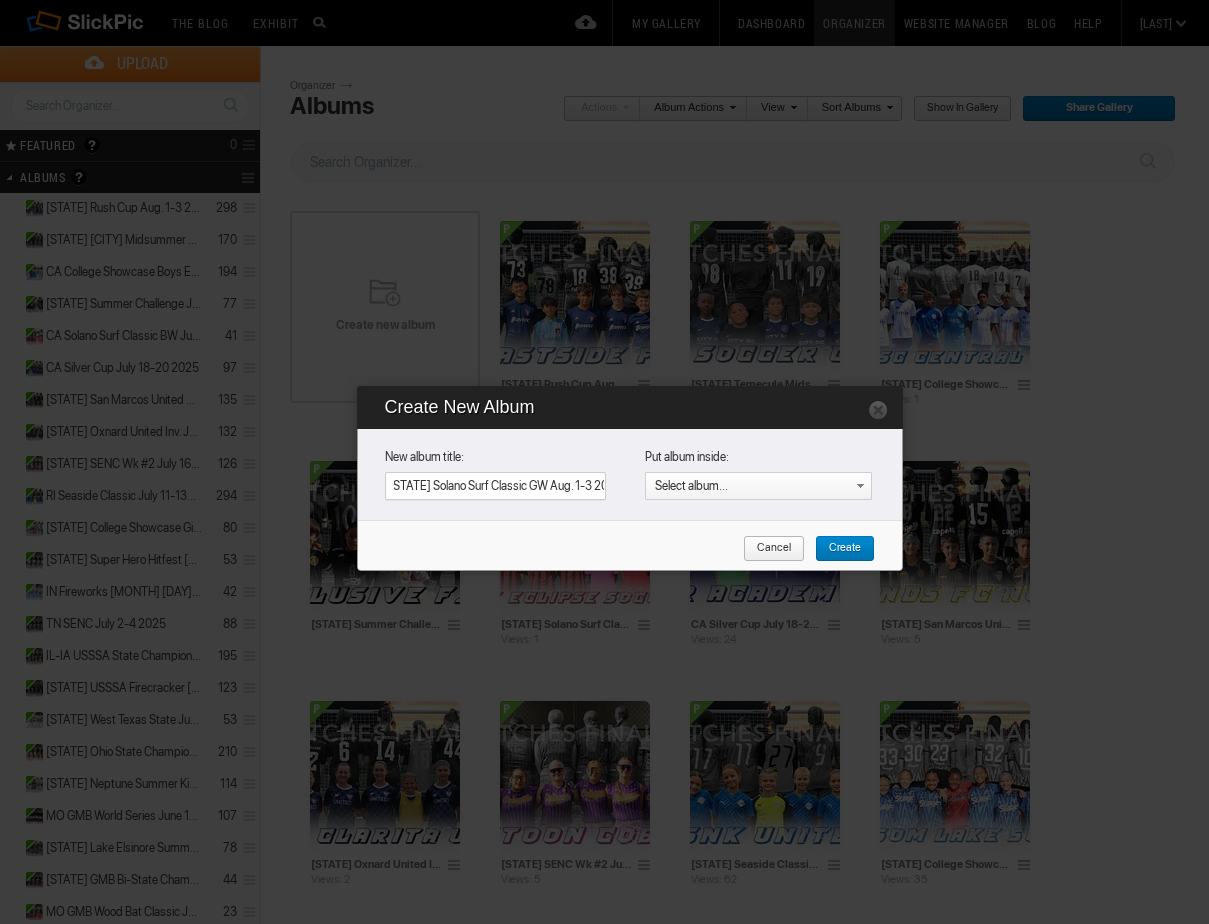 scroll, scrollTop: 0, scrollLeft: 2, axis: horizontal 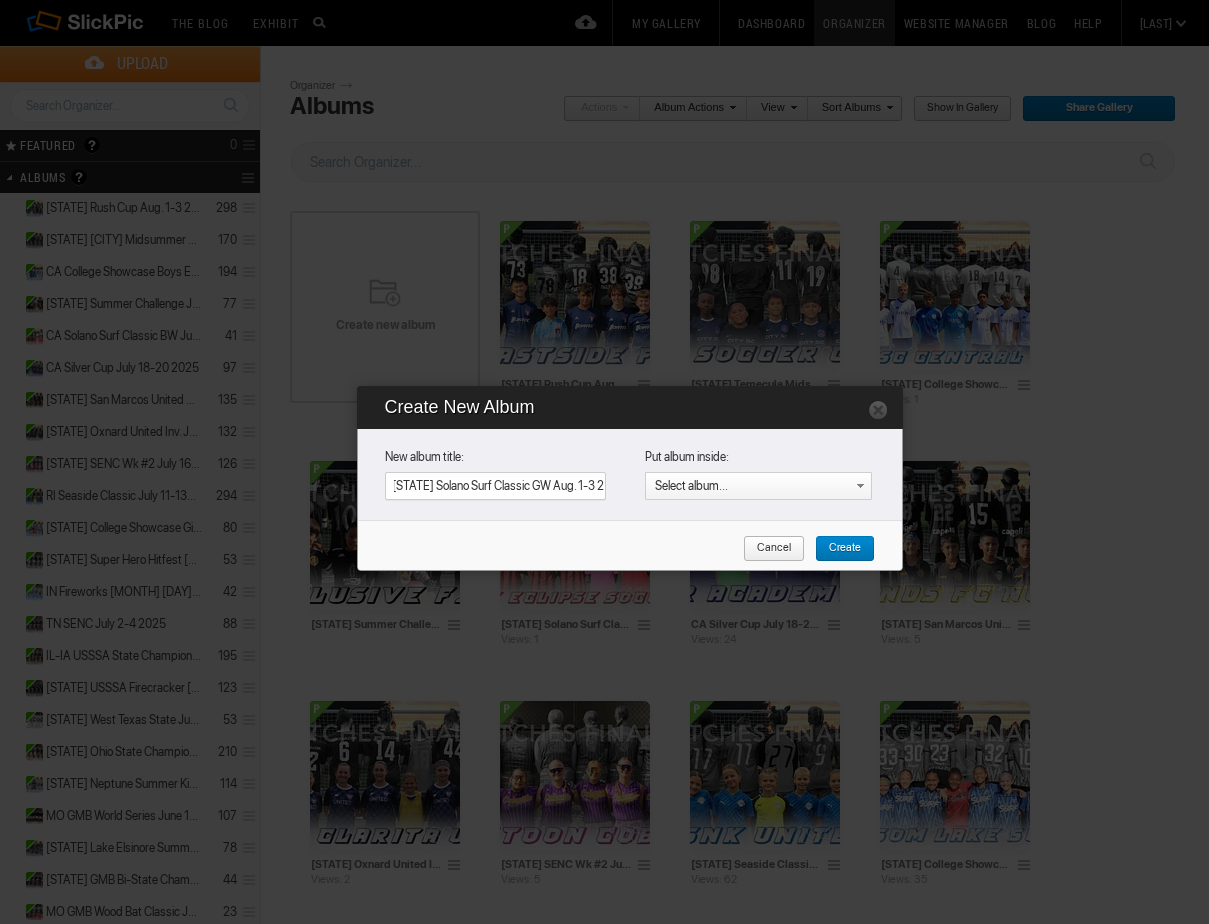 type on "CA Solano Surf Classic GW Aug. 1-3 2025" 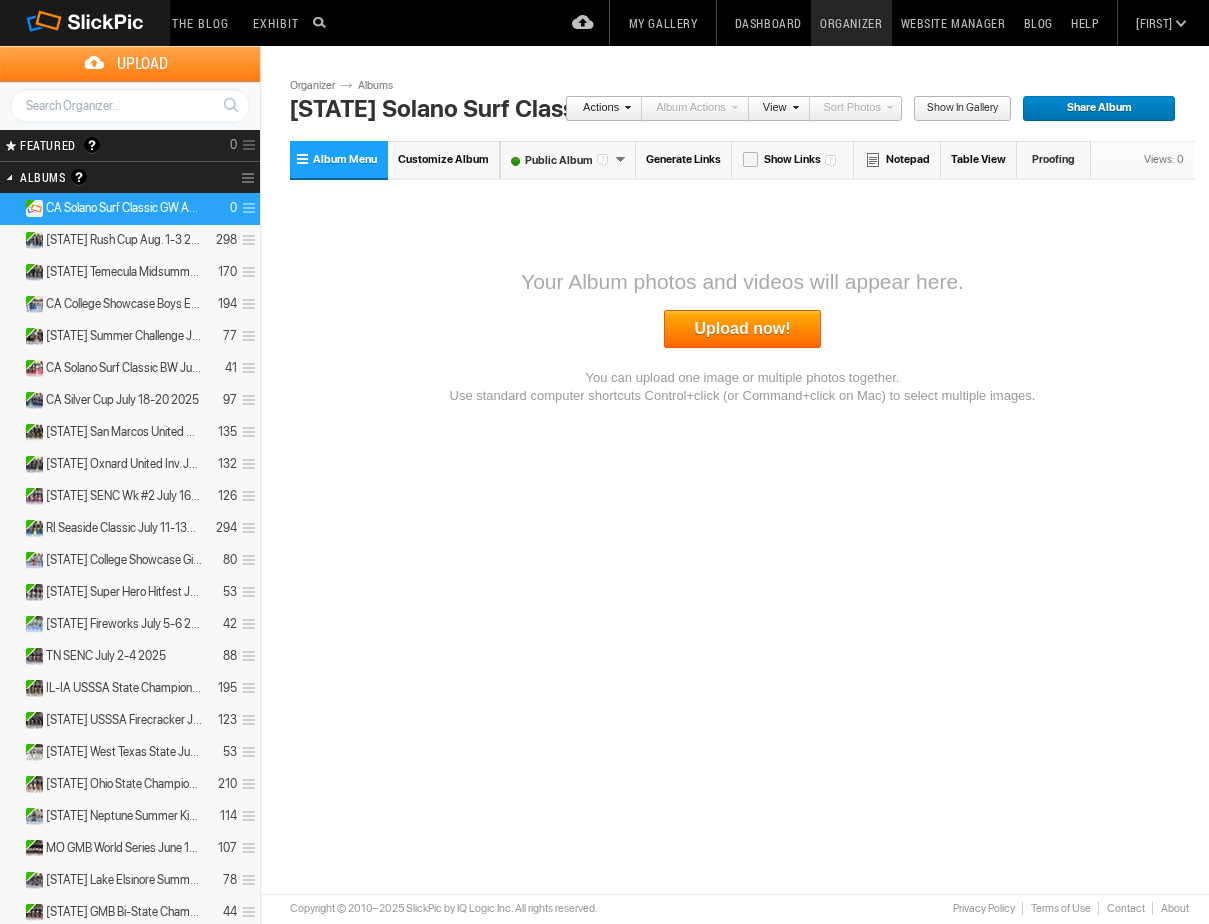 scroll, scrollTop: 0, scrollLeft: 0, axis: both 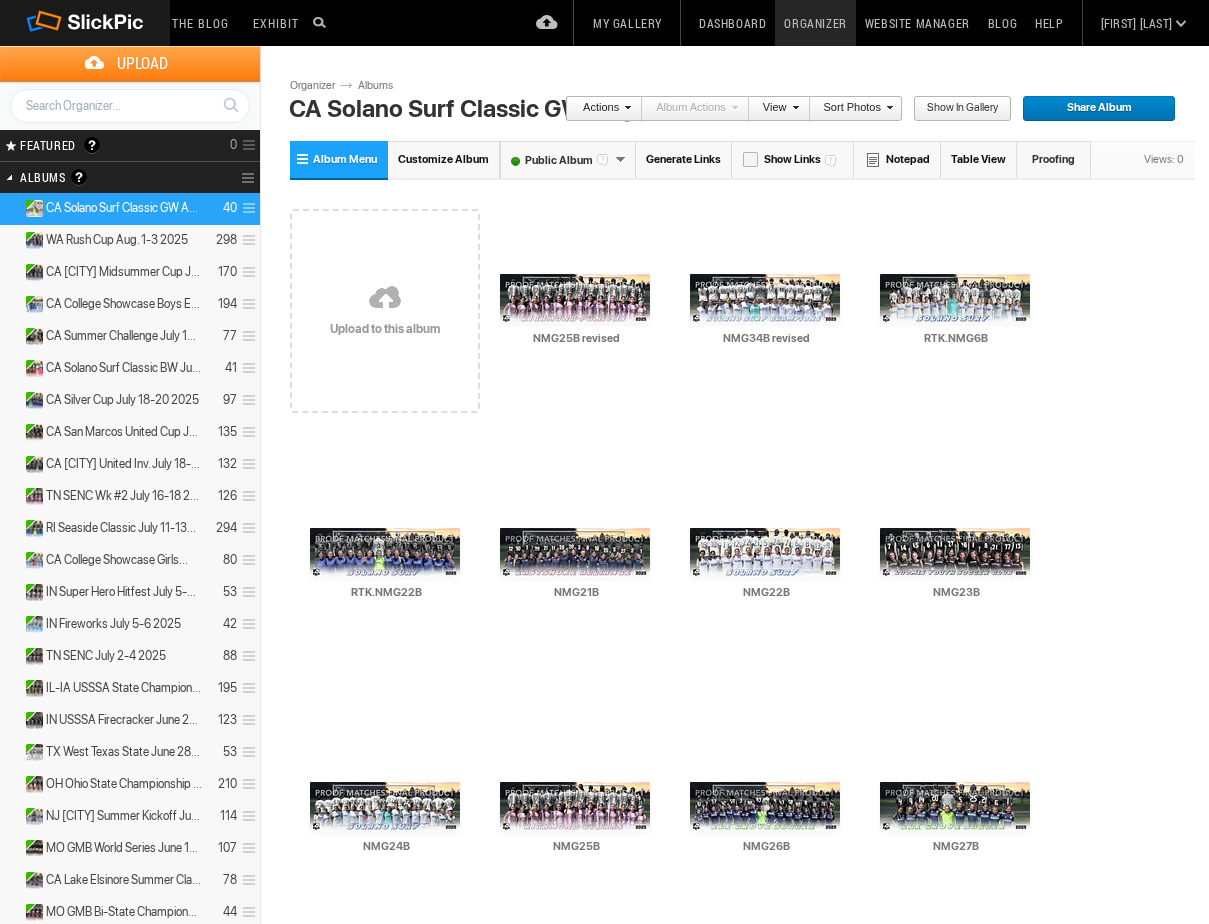 click on "Organizer" at bounding box center [815, 23] 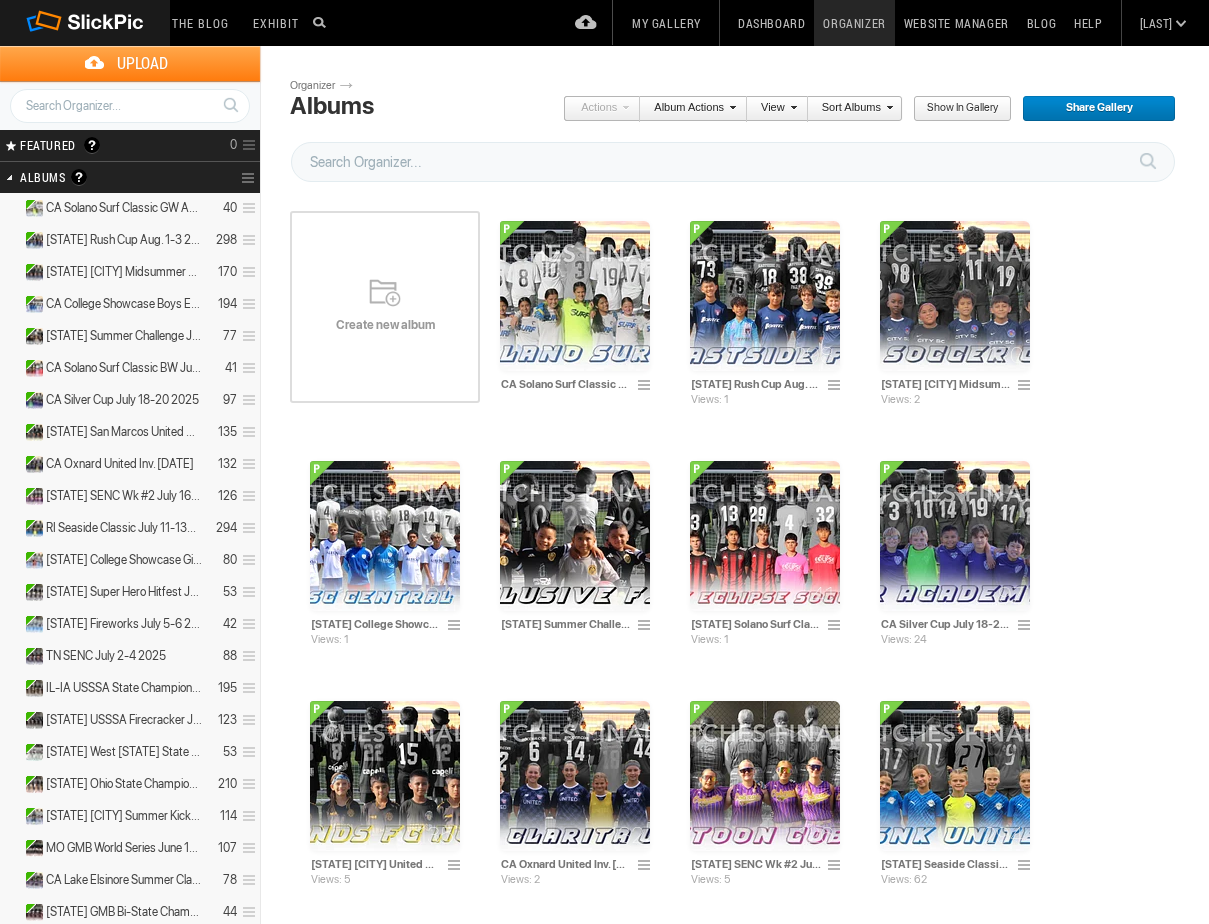 scroll, scrollTop: 0, scrollLeft: 0, axis: both 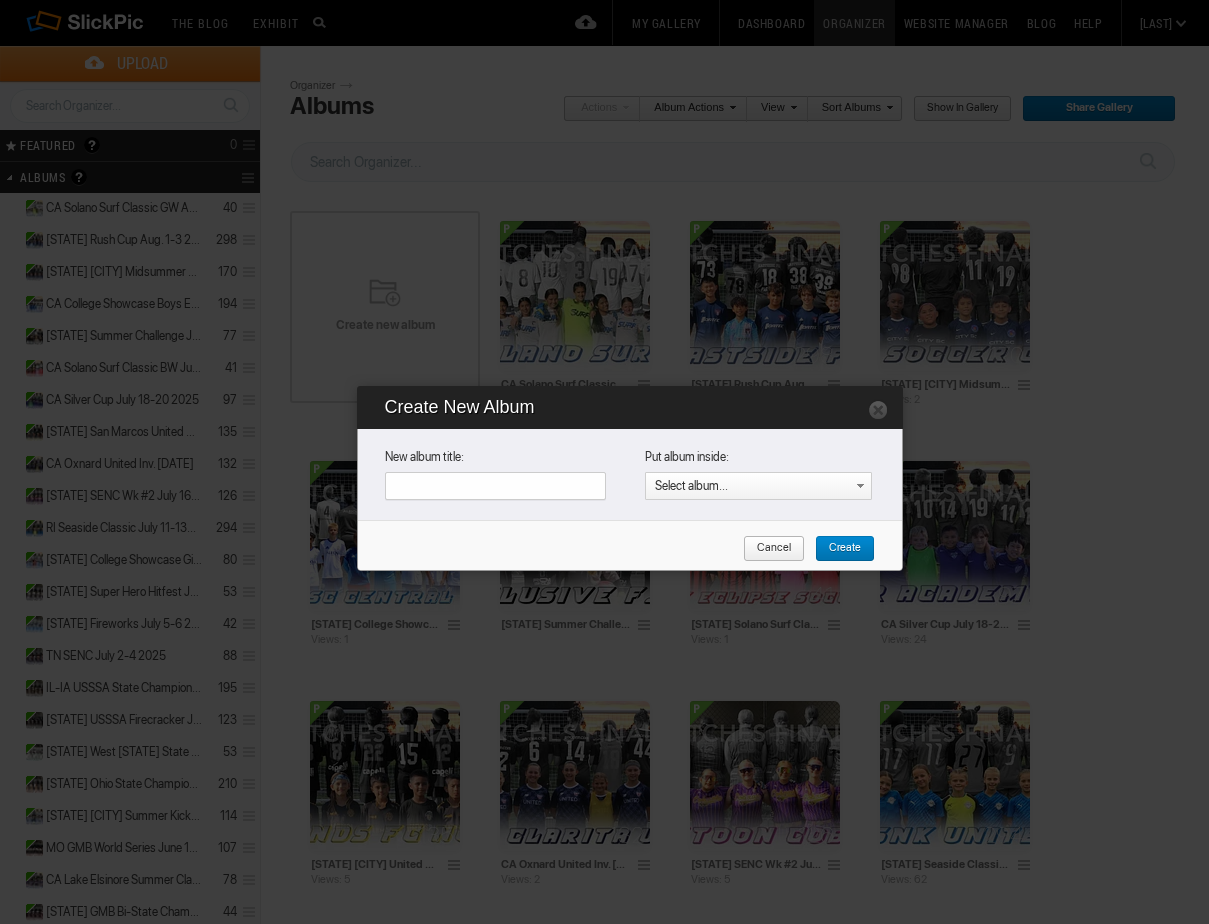 paste on "CO Steamboat Mountain Aug. 1-3 2025 (Completed WITH Watermark)" 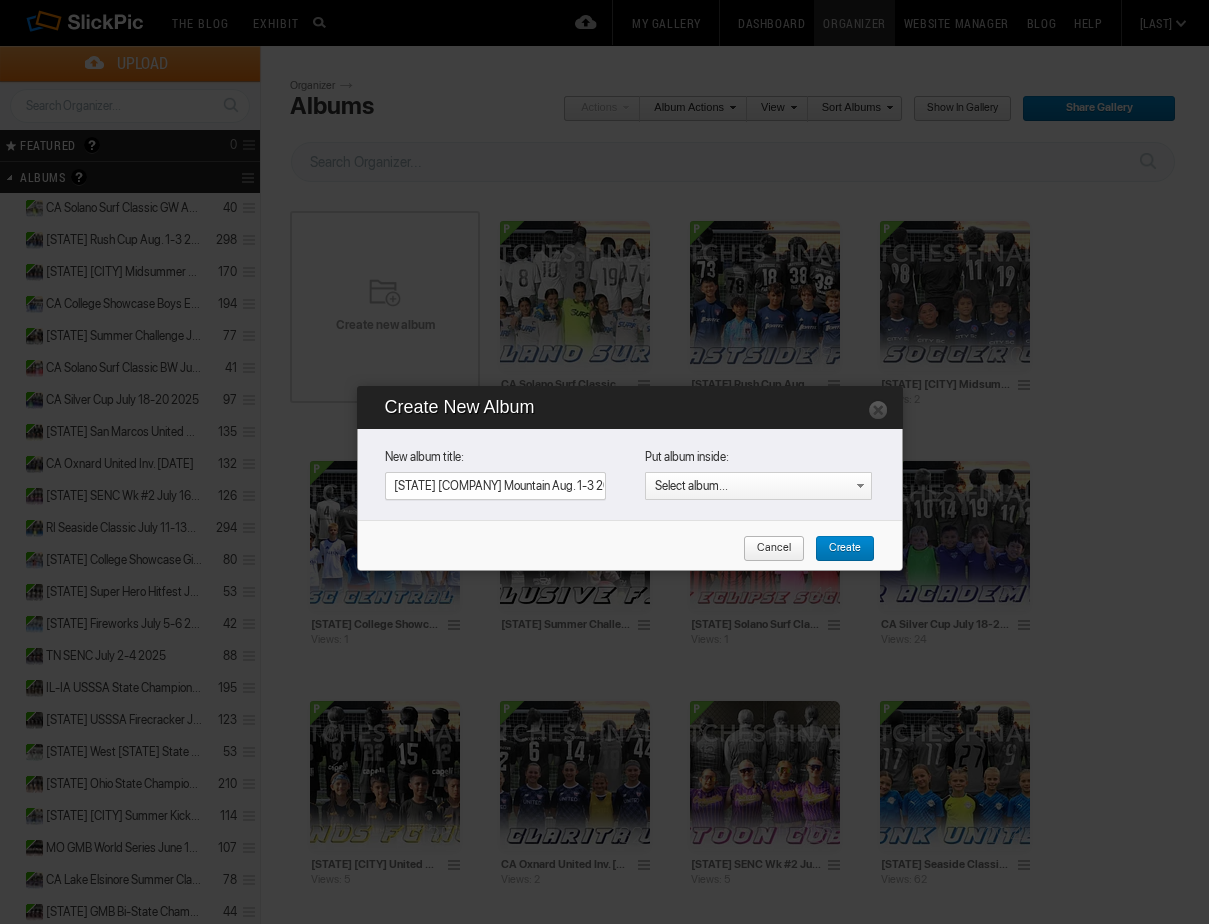 scroll, scrollTop: 0, scrollLeft: 144, axis: horizontal 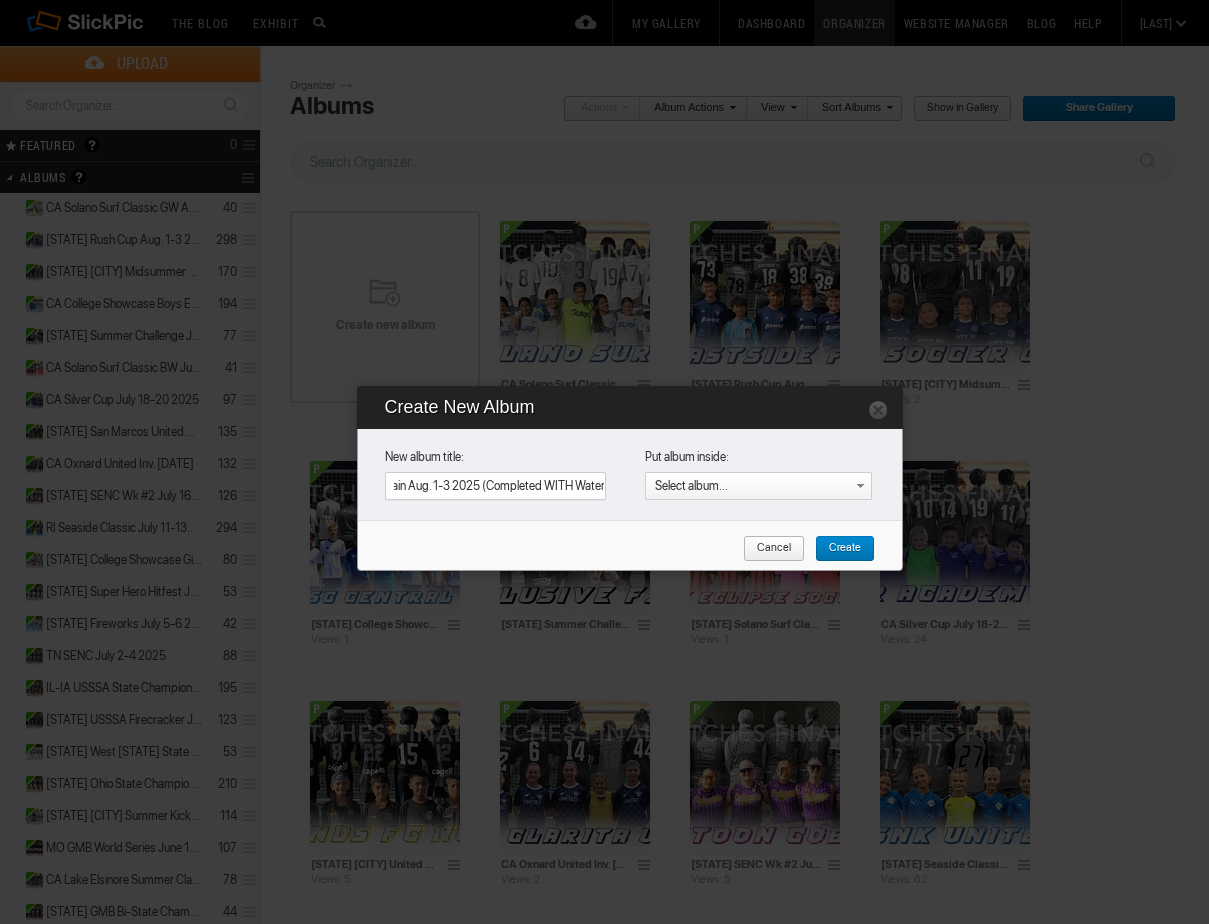 drag, startPoint x: 452, startPoint y: 489, endPoint x: 841, endPoint y: 568, distance: 396.9408 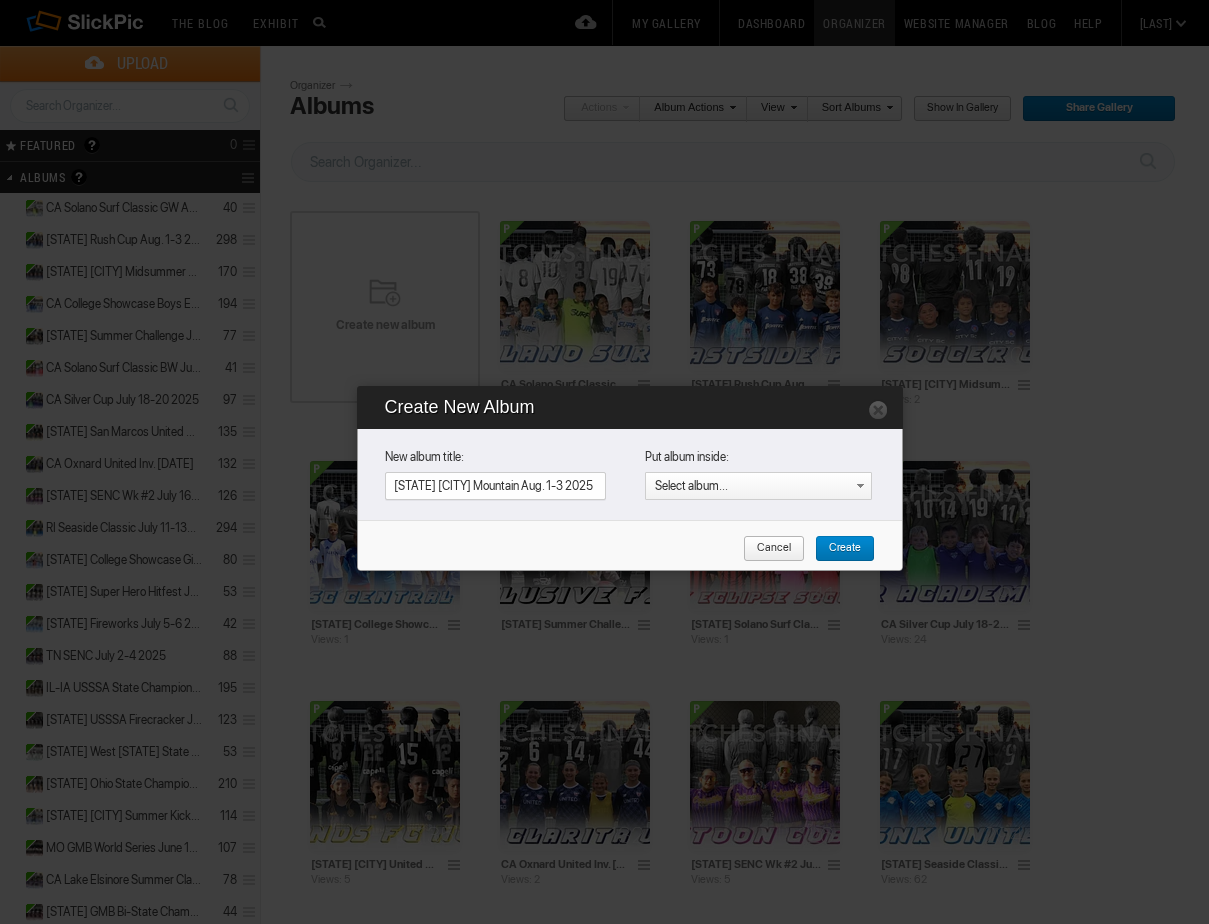 scroll, scrollTop: 0, scrollLeft: 0, axis: both 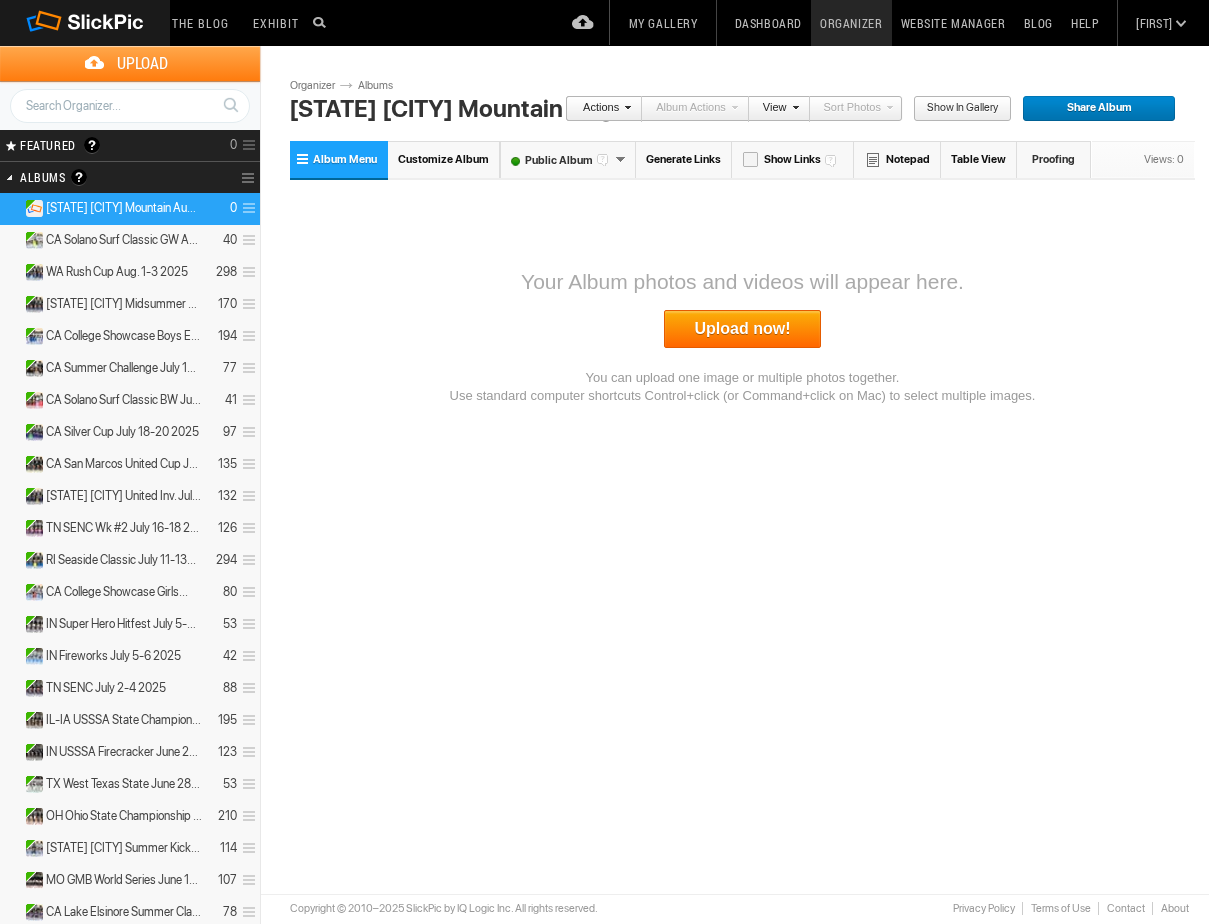 click on "Upload now!" at bounding box center [743, 329] 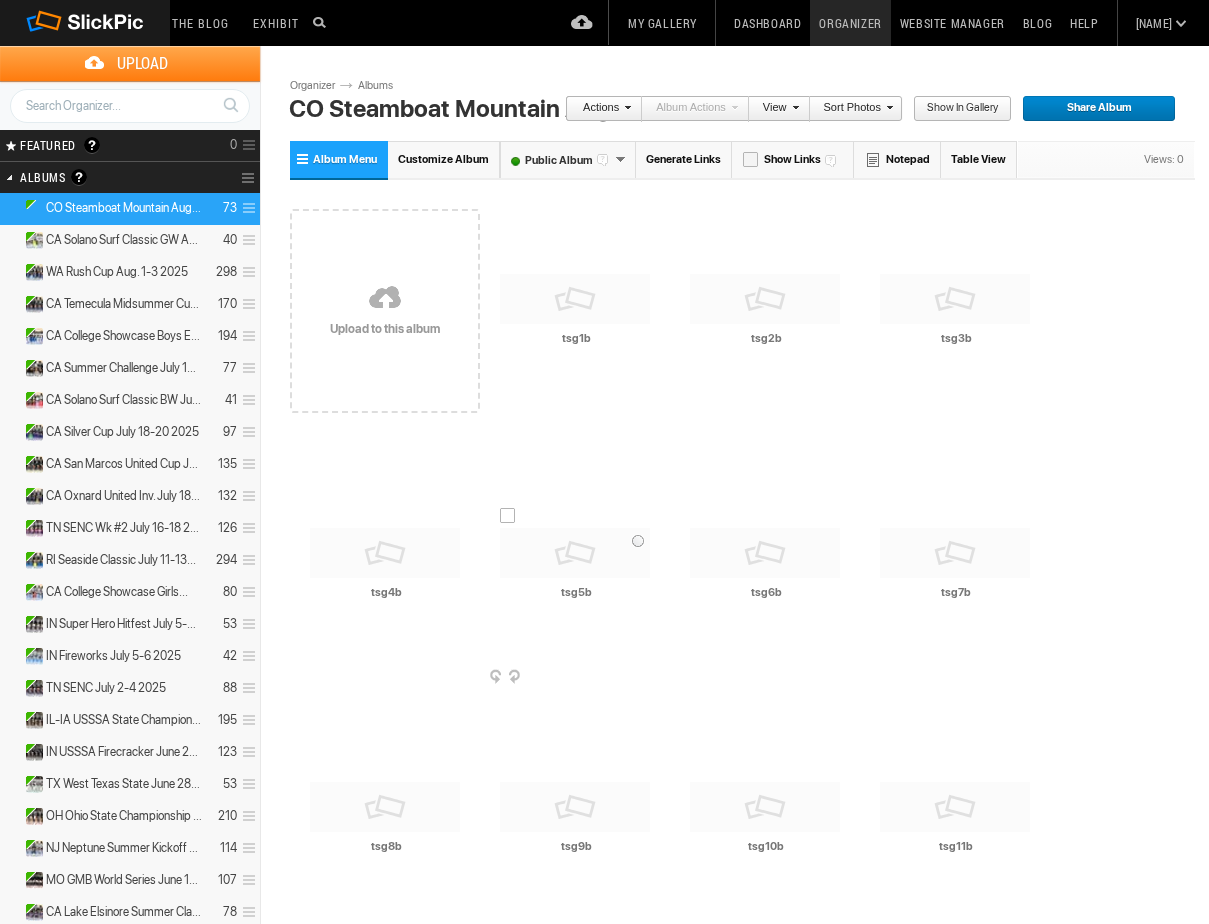 scroll, scrollTop: 0, scrollLeft: 0, axis: both 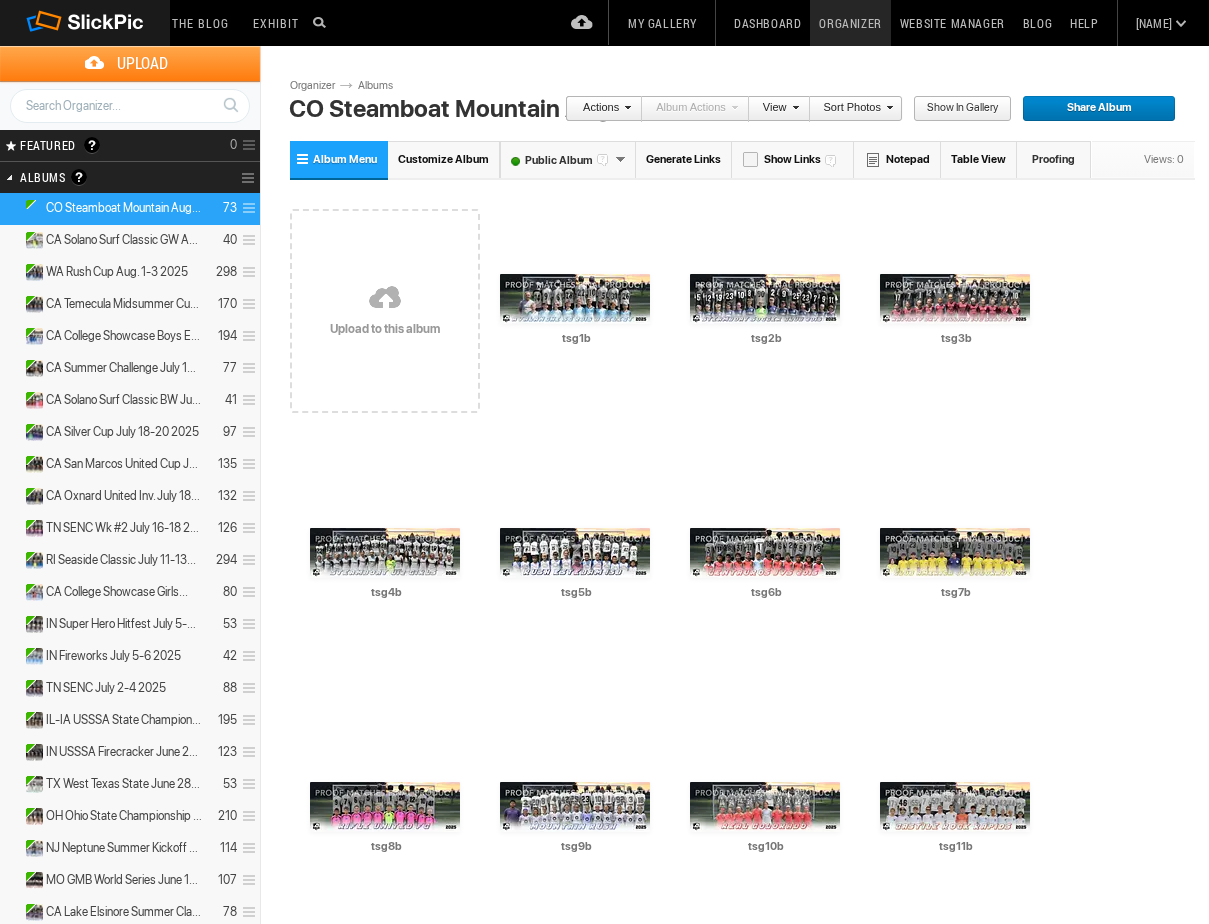 click on "Organizer" at bounding box center (850, 23) 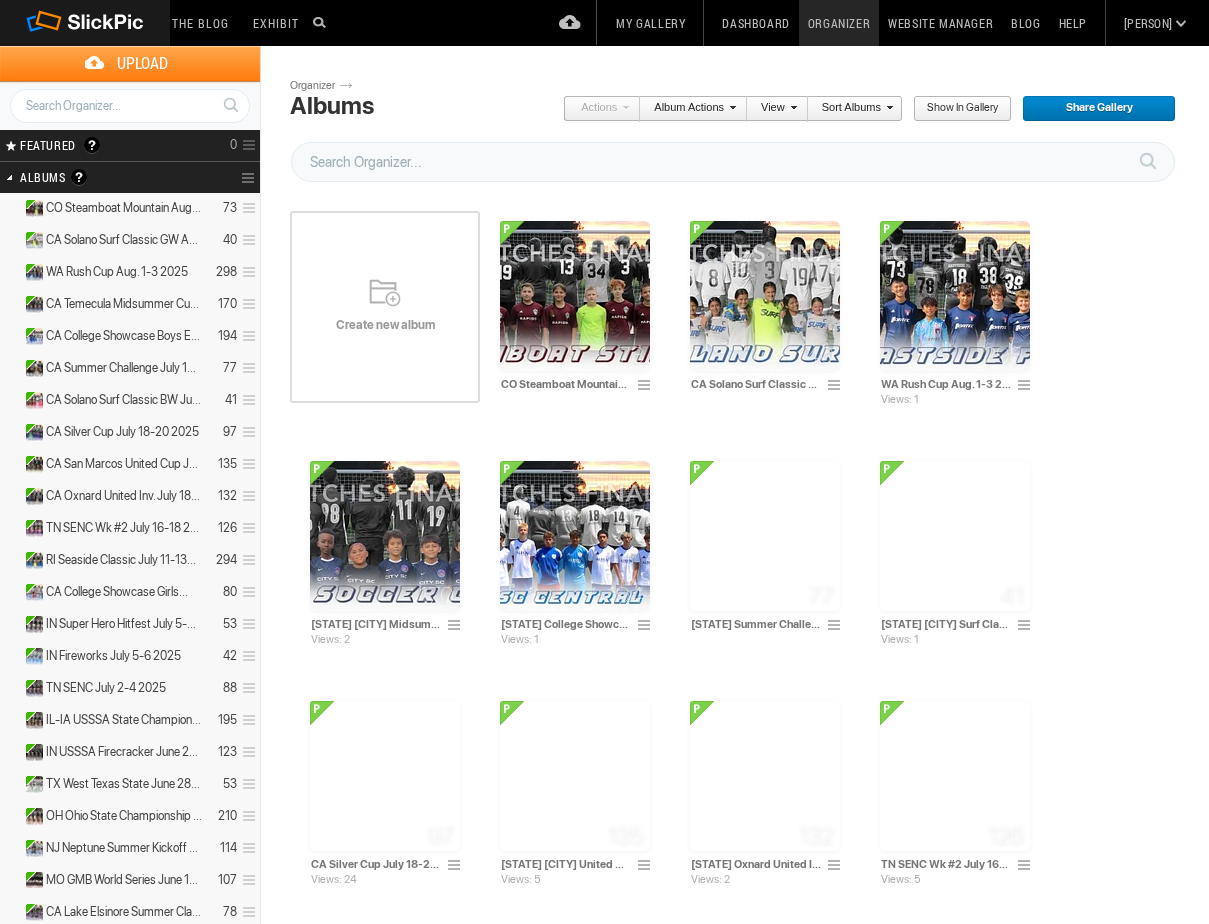 scroll, scrollTop: 0, scrollLeft: 0, axis: both 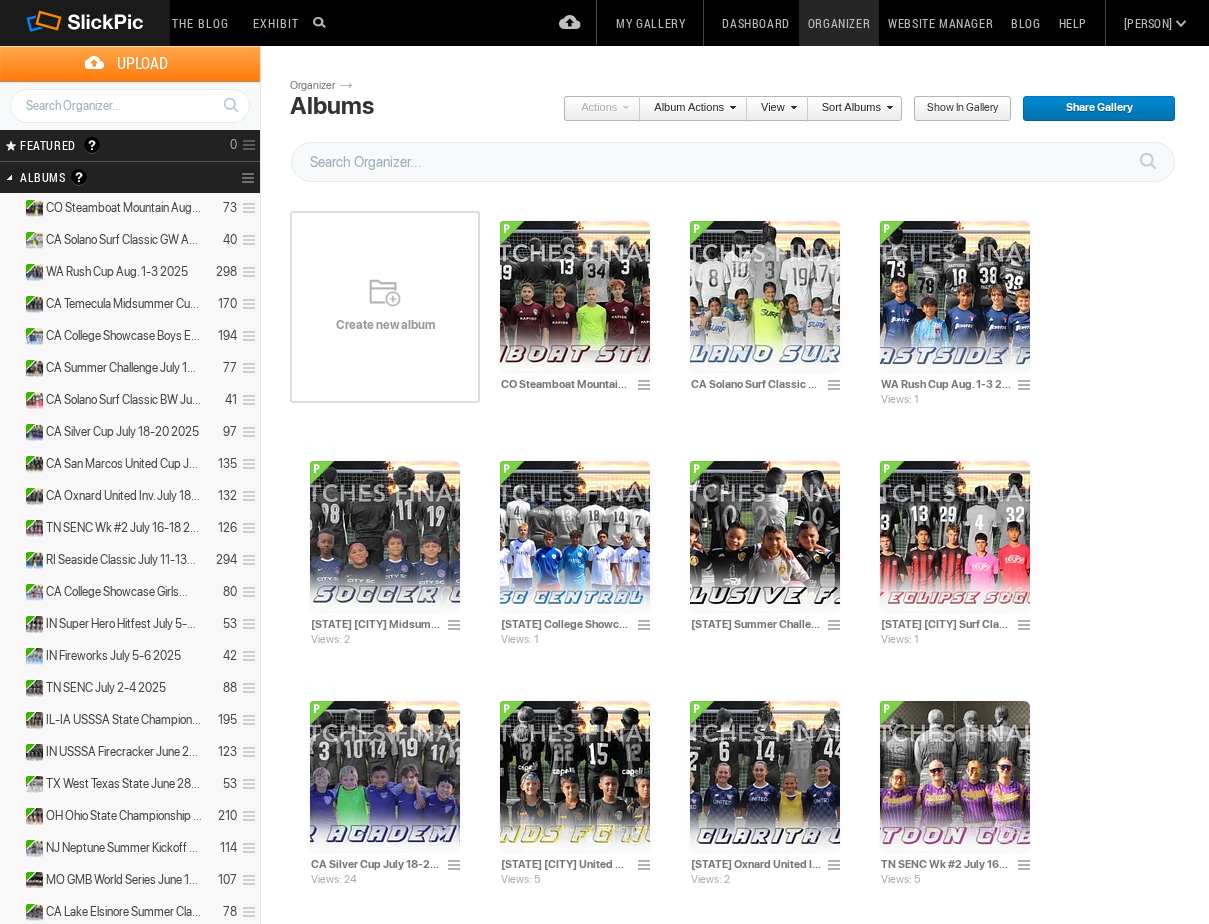 click on "Create new album" at bounding box center (385, 307) 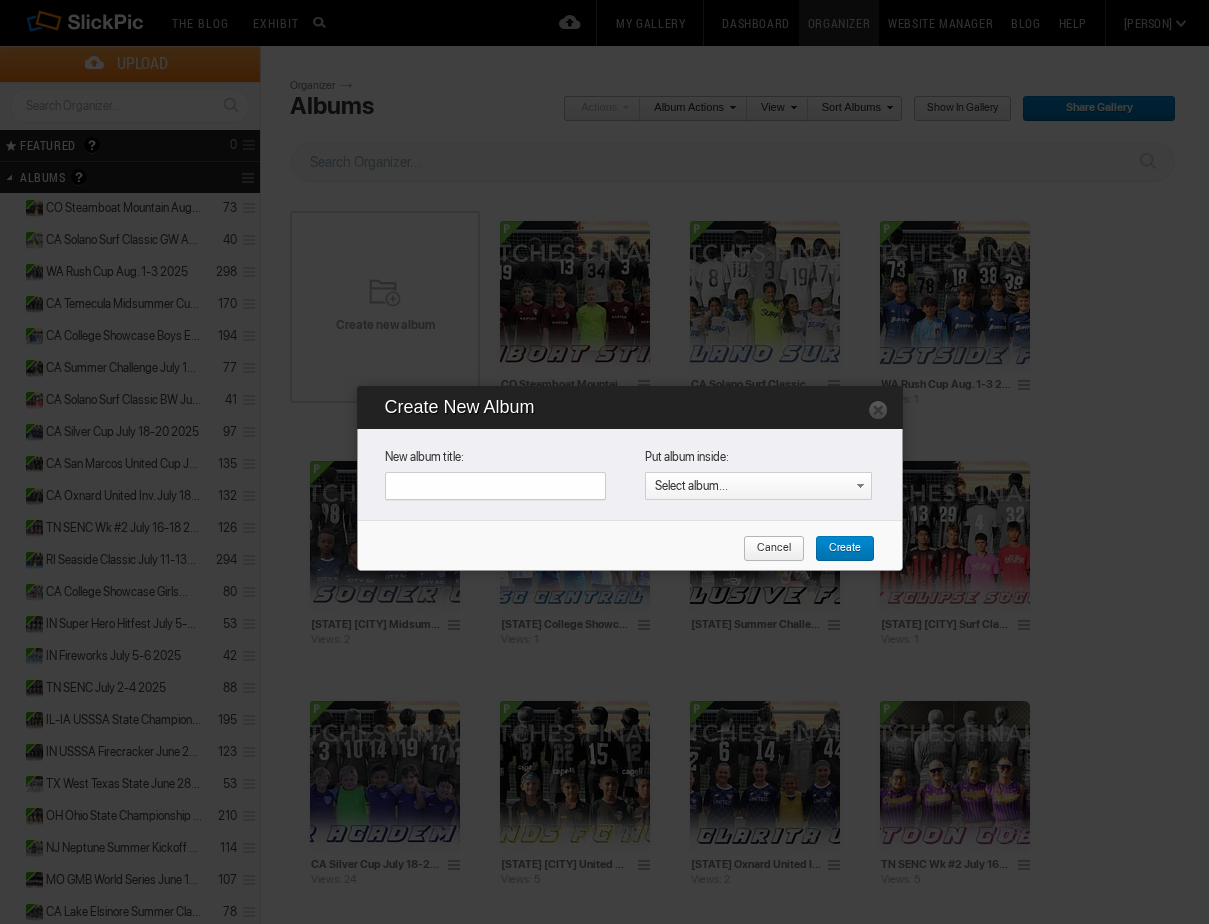 paste on "TX King Tut Aug. 1-3 2025 (Completed WITH Watermark)" 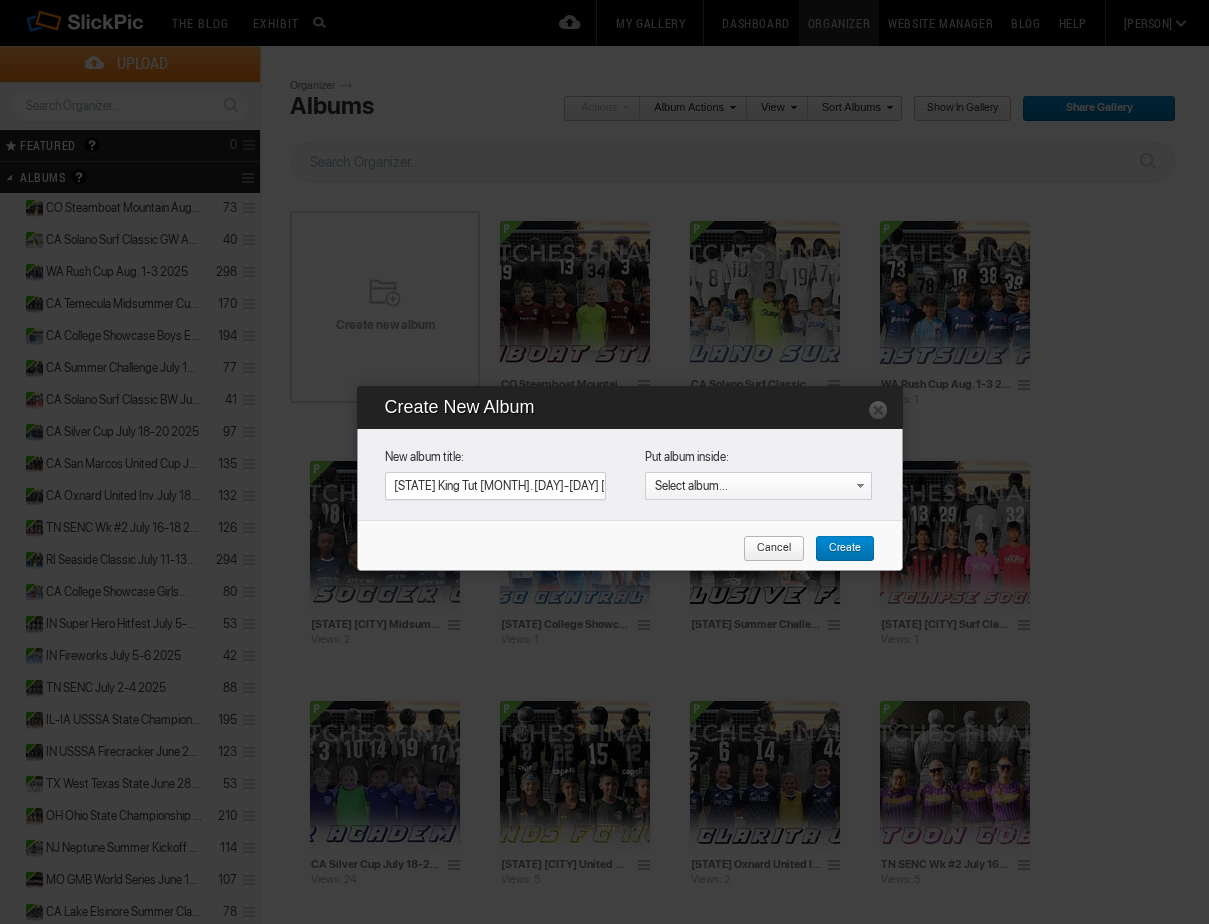 scroll, scrollTop: 0, scrollLeft: 78, axis: horizontal 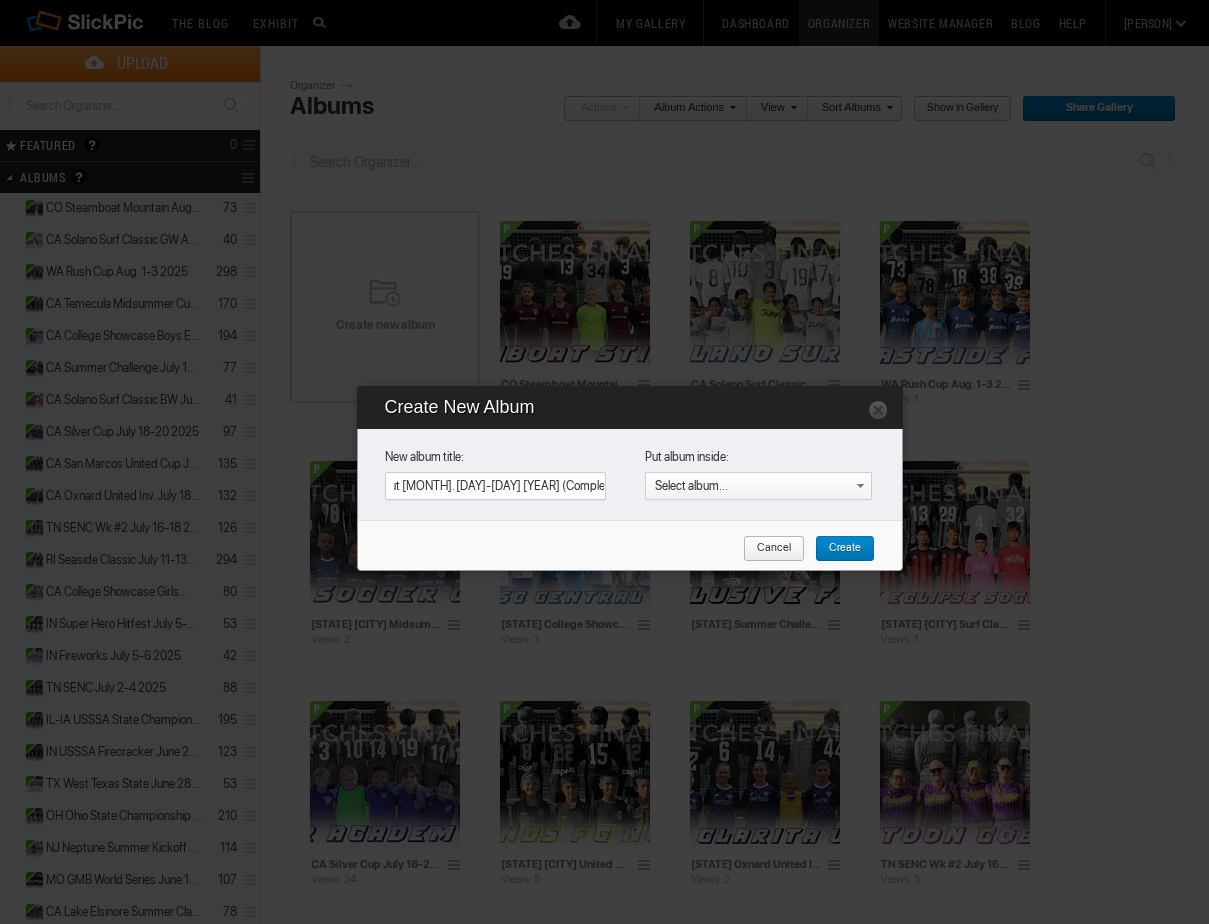 drag, startPoint x: 452, startPoint y: 488, endPoint x: 858, endPoint y: 527, distance: 407.86887 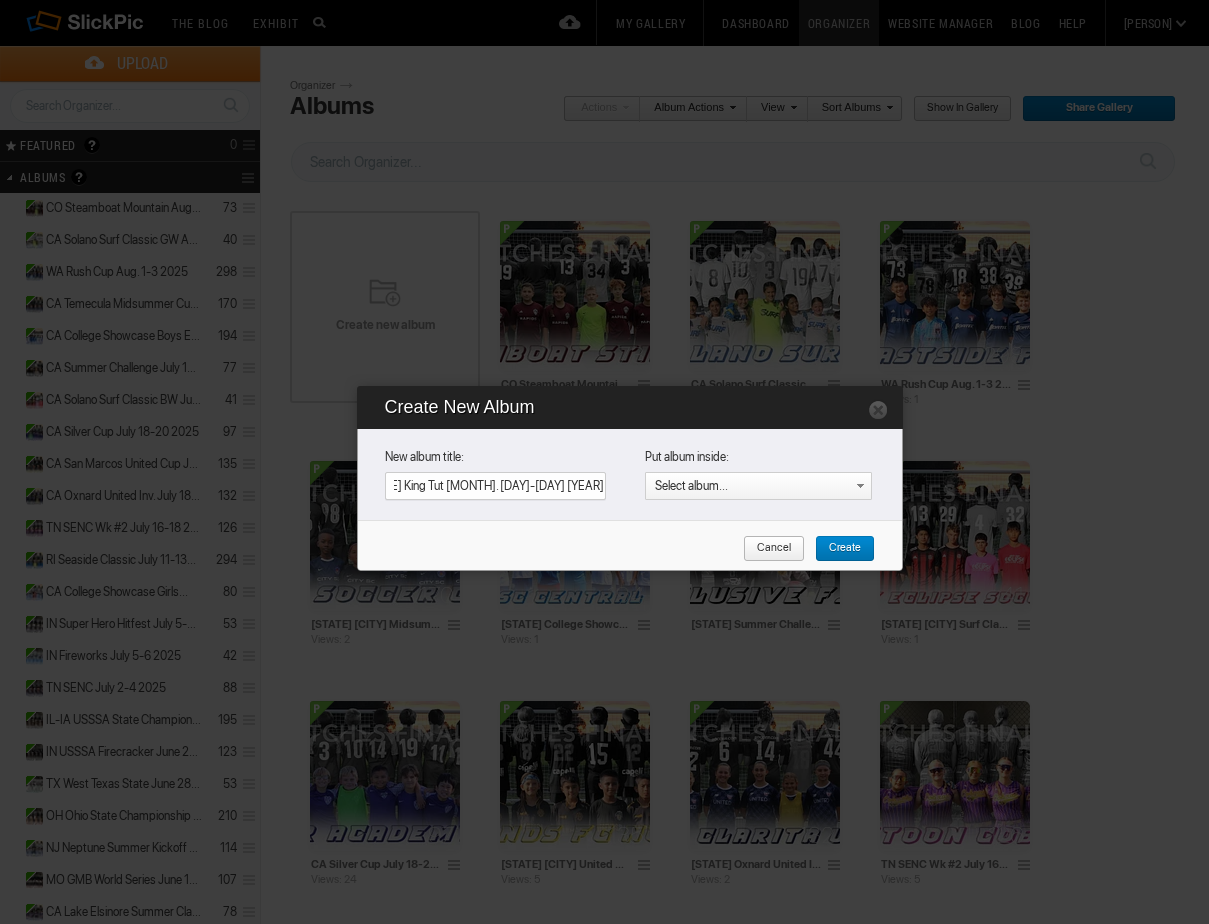 scroll, scrollTop: 0, scrollLeft: 0, axis: both 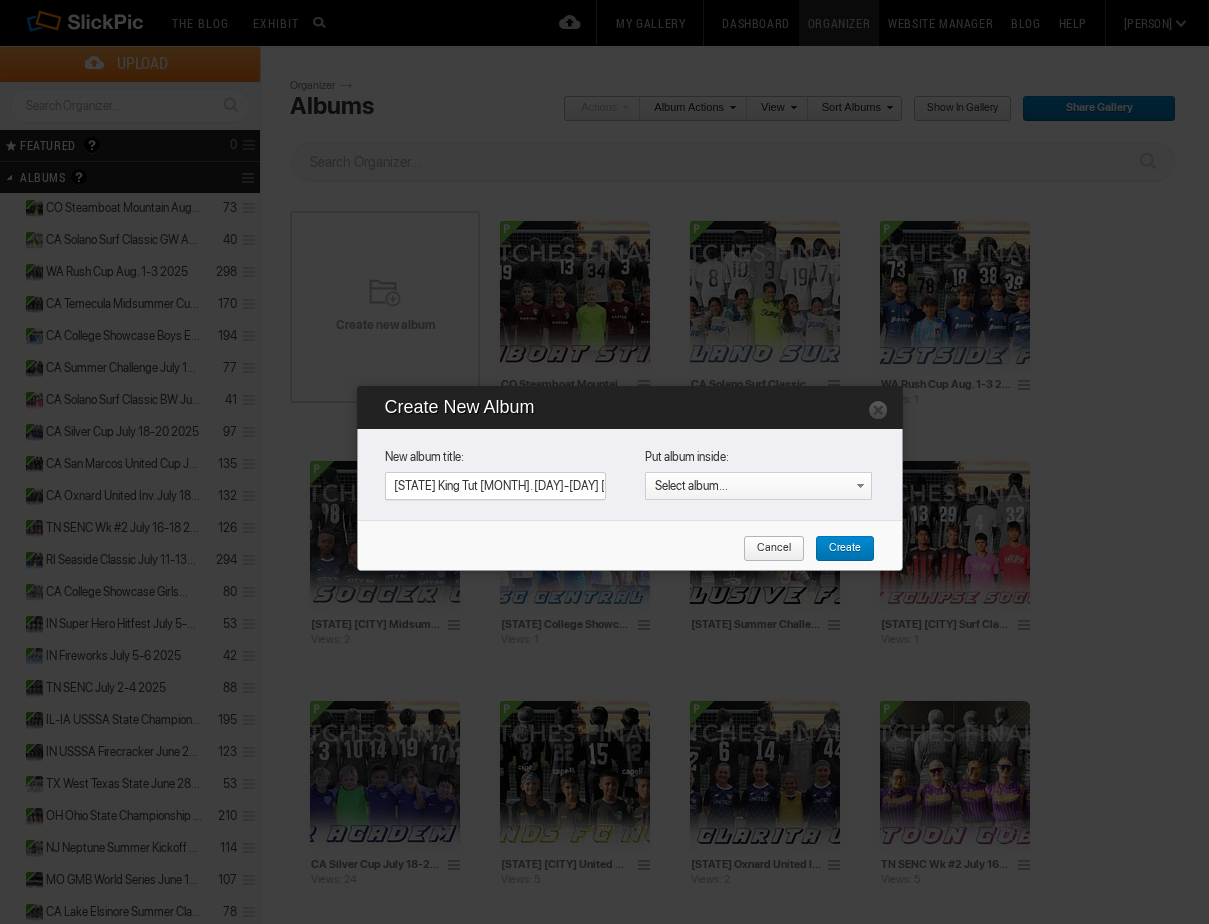 type on "[STATE] King Tut Aug. 1-3 2025" 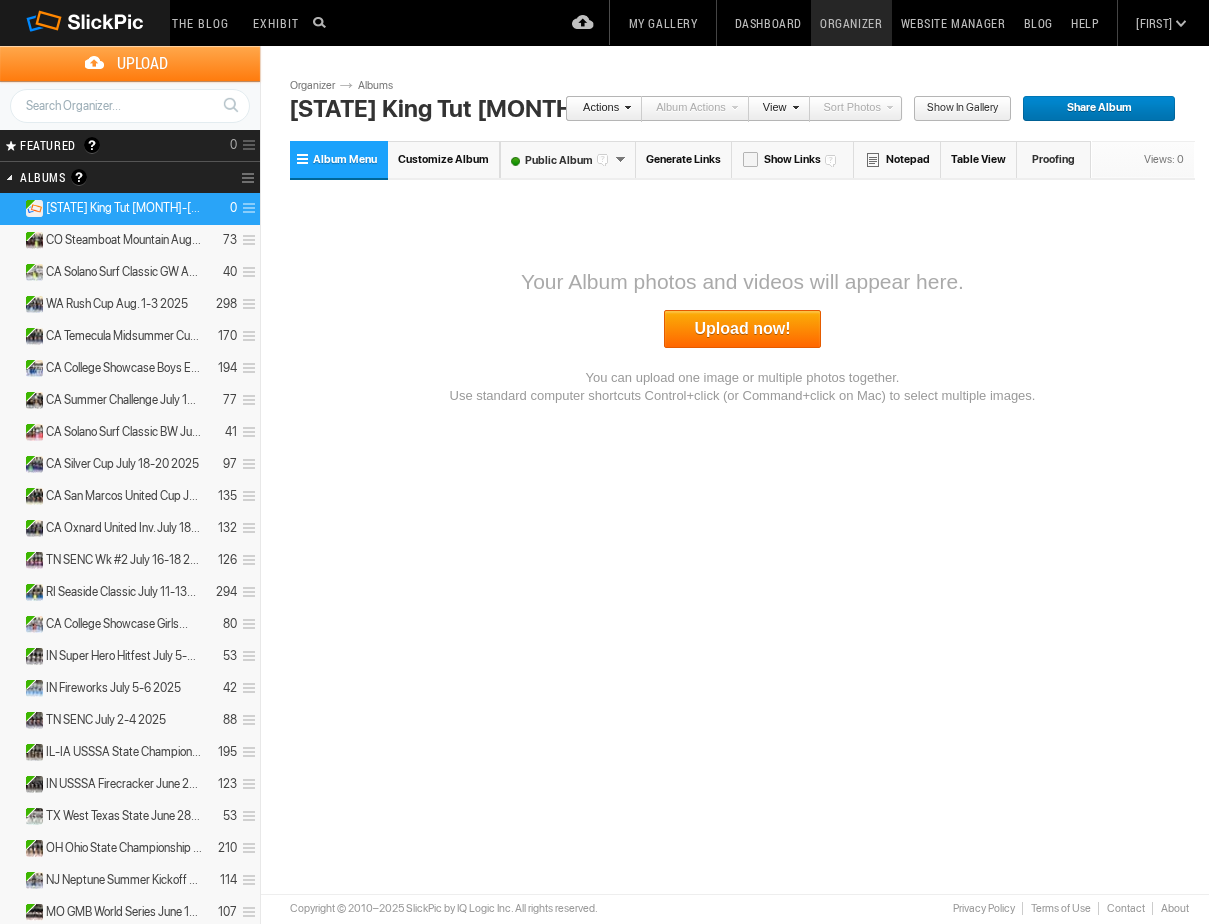 scroll, scrollTop: 0, scrollLeft: 0, axis: both 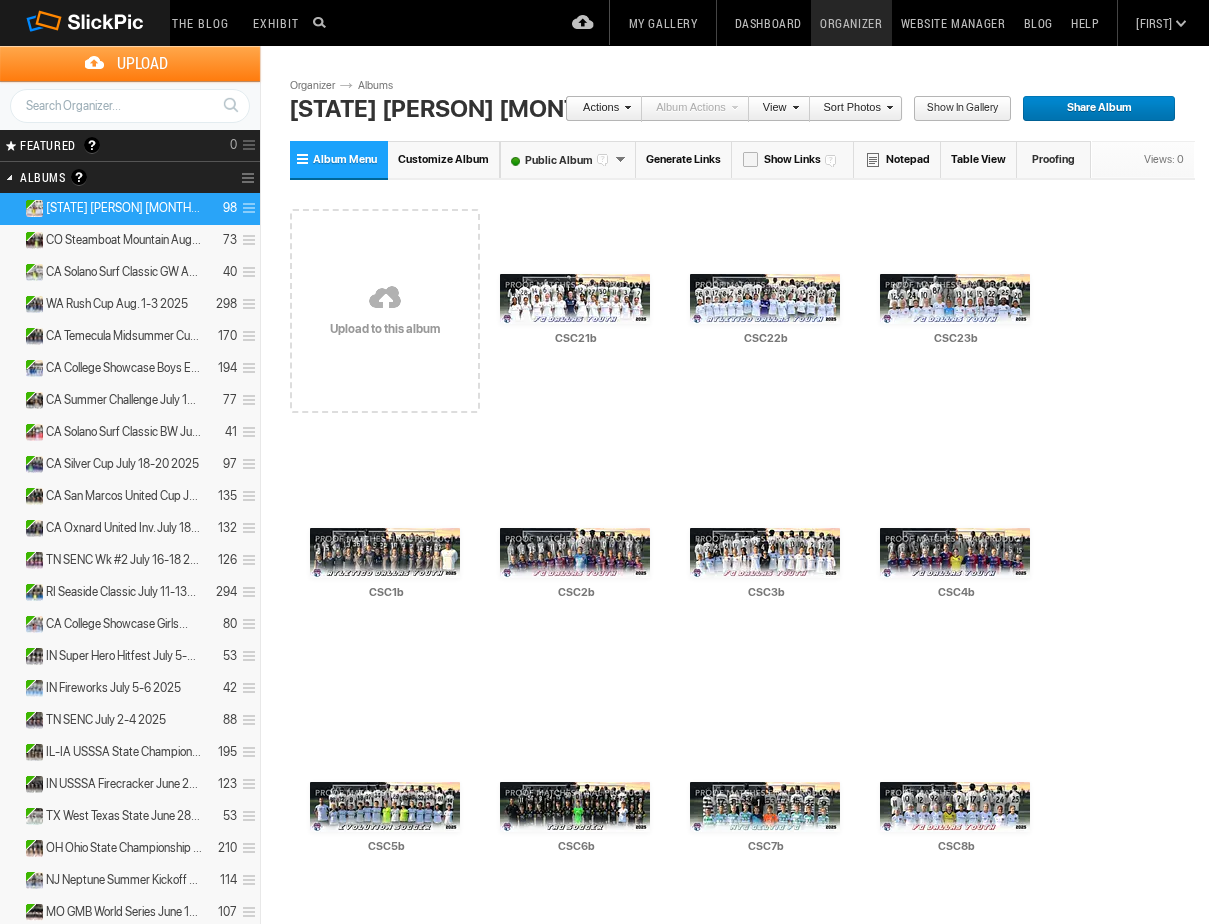 click on "Organizer" at bounding box center [851, 23] 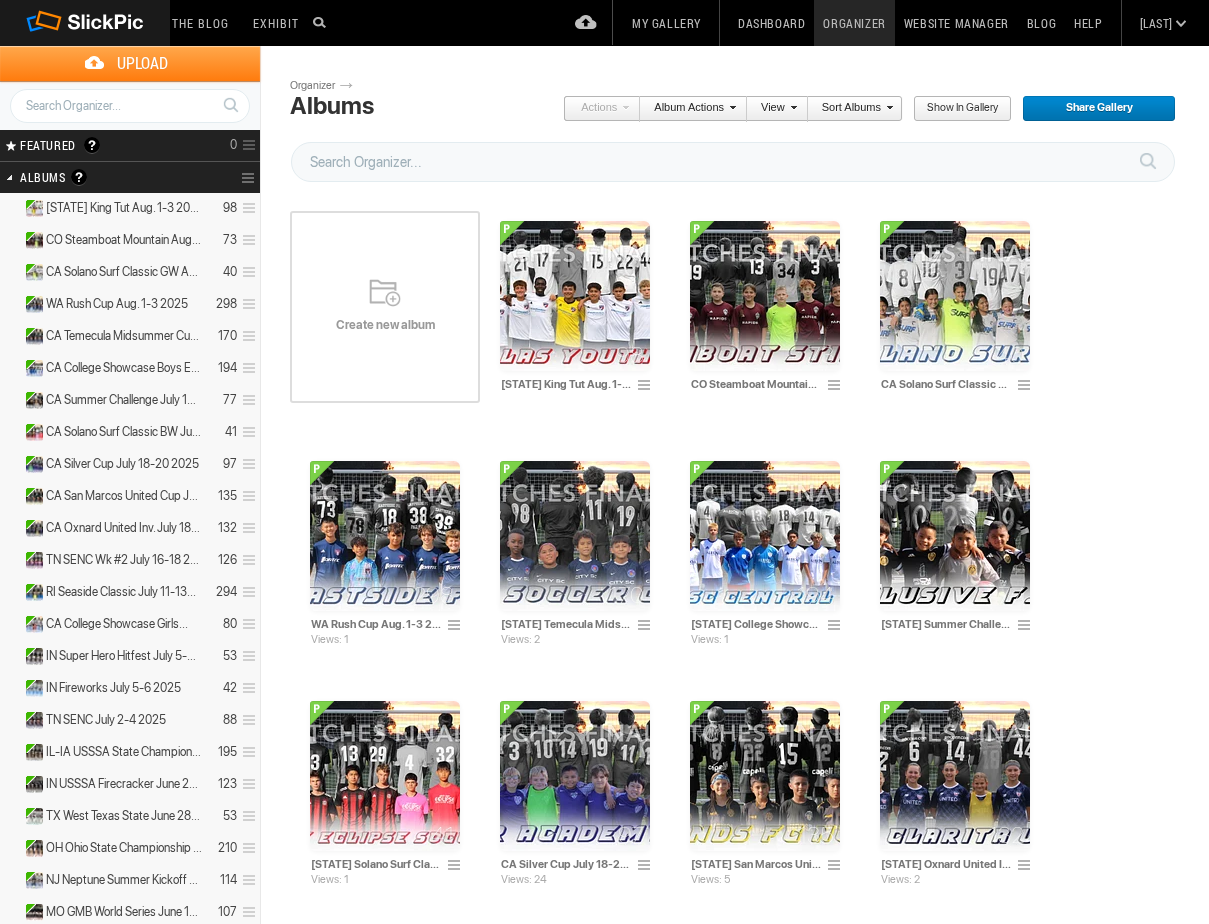 scroll, scrollTop: 0, scrollLeft: 0, axis: both 